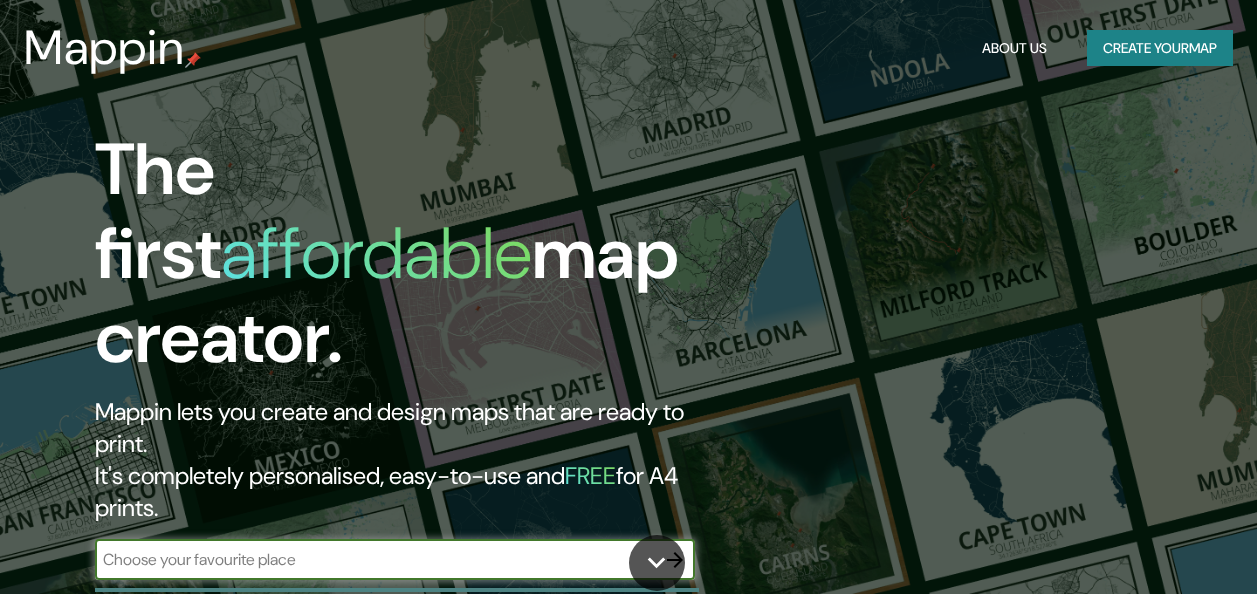 scroll, scrollTop: 0, scrollLeft: 0, axis: both 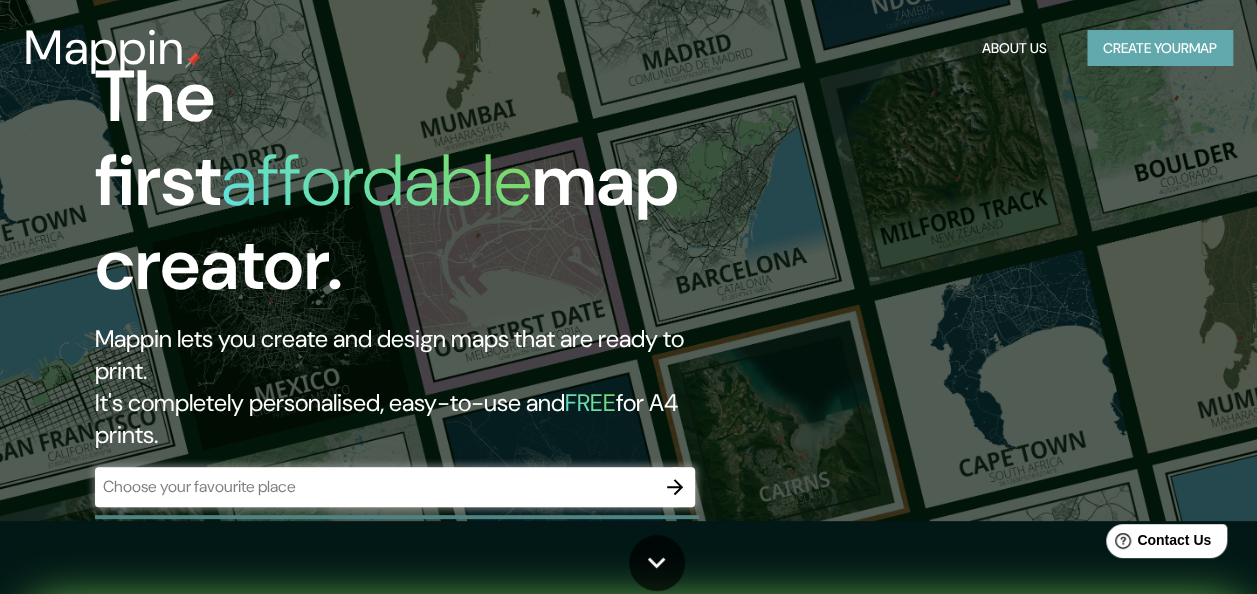 click on "Create your   map" at bounding box center (1160, 48) 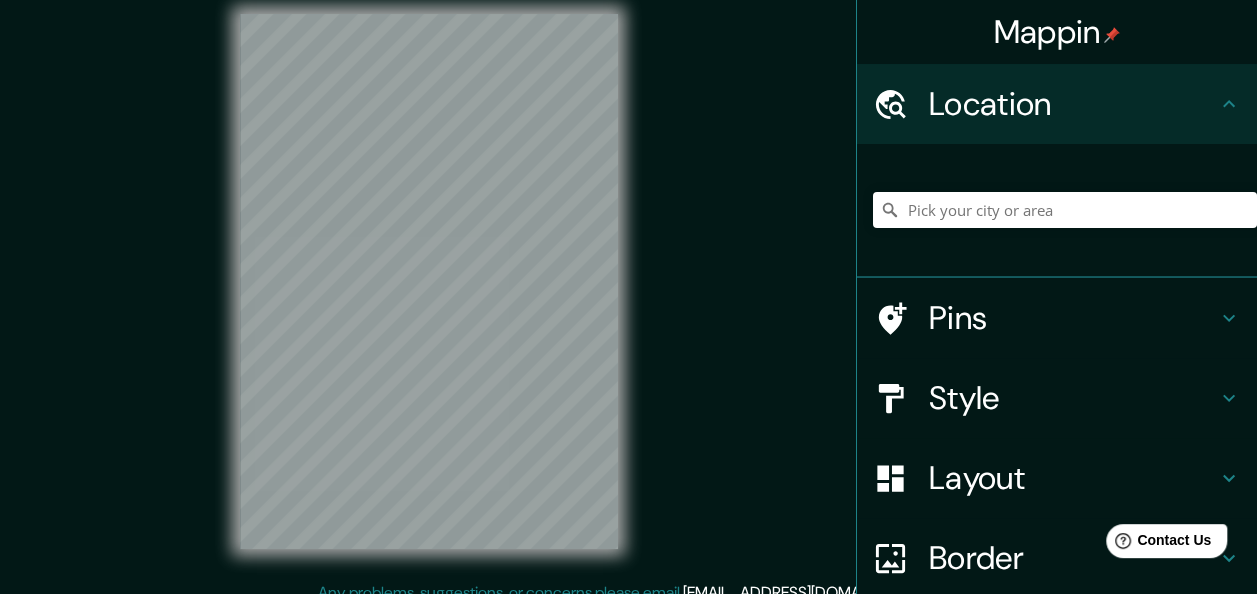 scroll, scrollTop: 0, scrollLeft: 0, axis: both 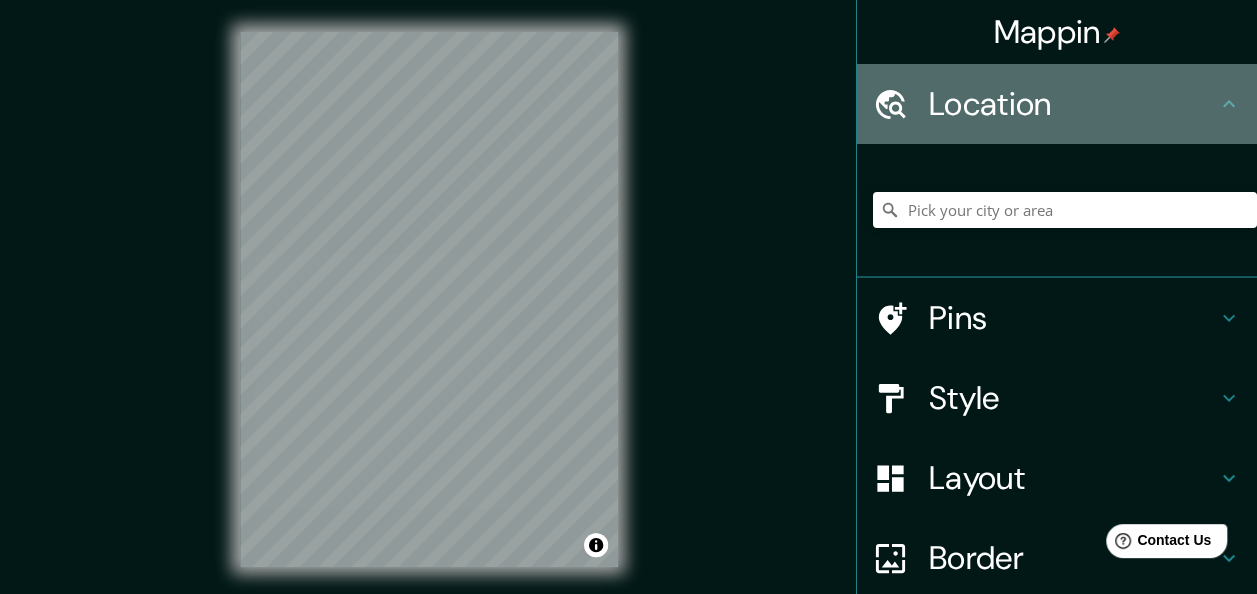 click on "Location" at bounding box center [1073, 104] 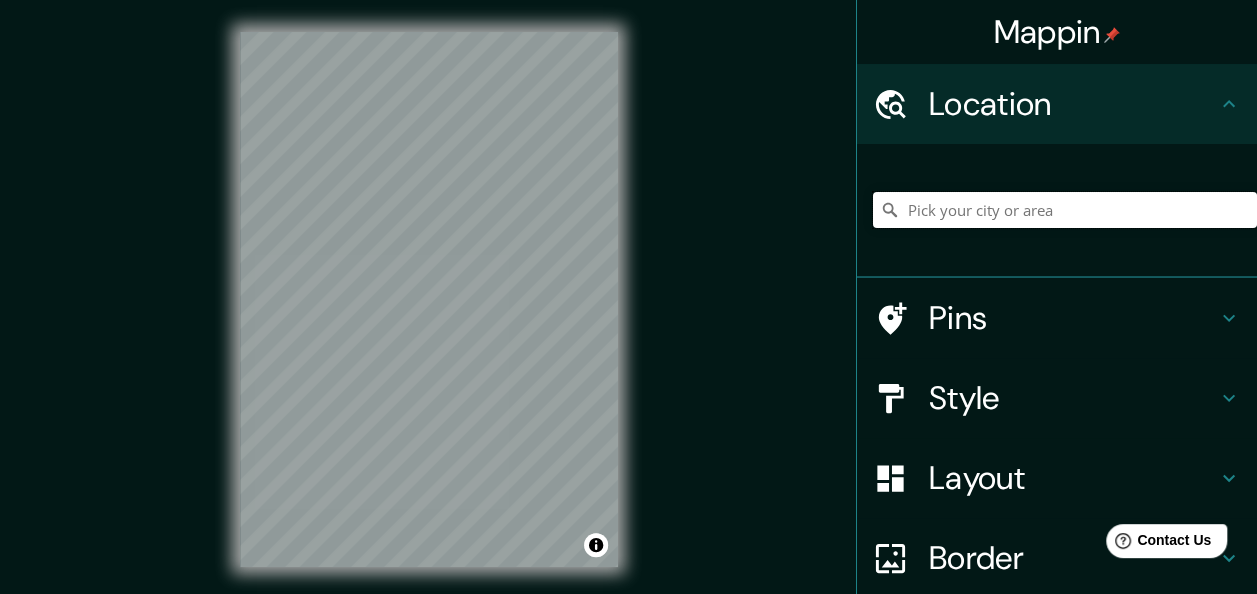 click at bounding box center (1065, 210) 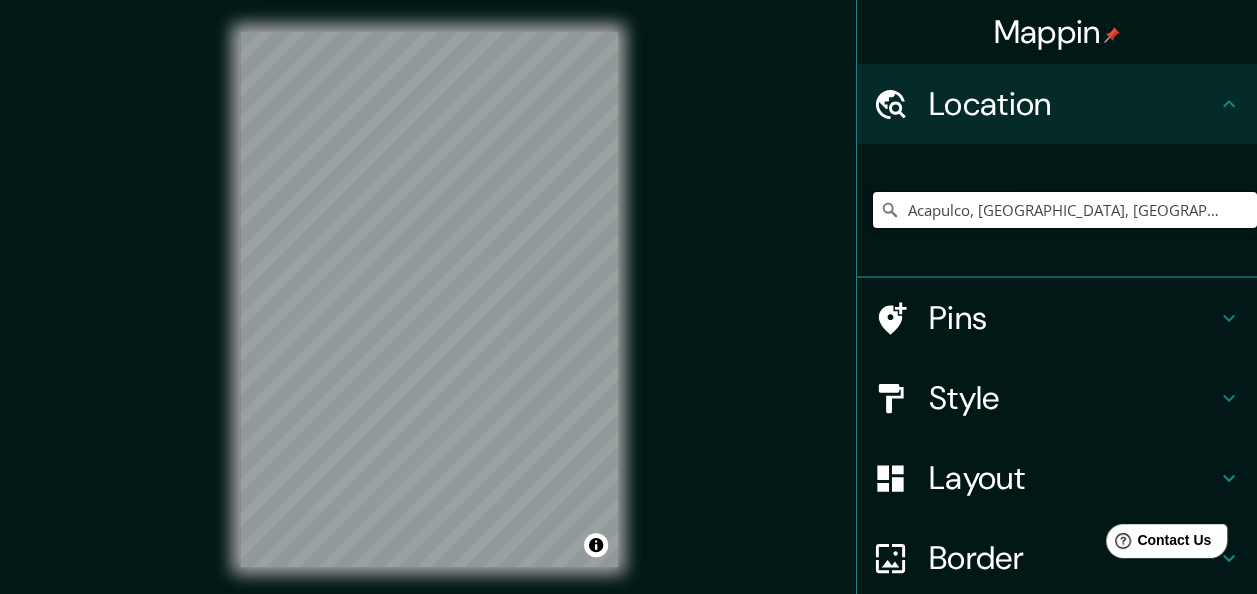 type on "Acapulco, [GEOGRAPHIC_DATA], [GEOGRAPHIC_DATA]" 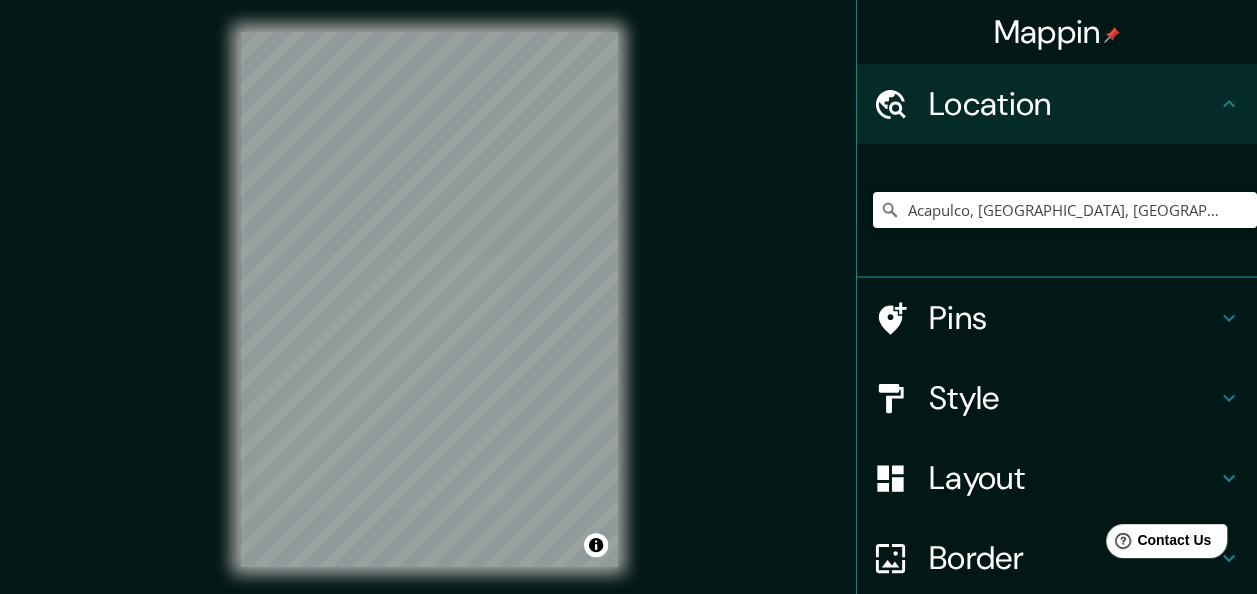 click on "© Mapbox   © OpenStreetMap   Improve this map" at bounding box center [429, 299] 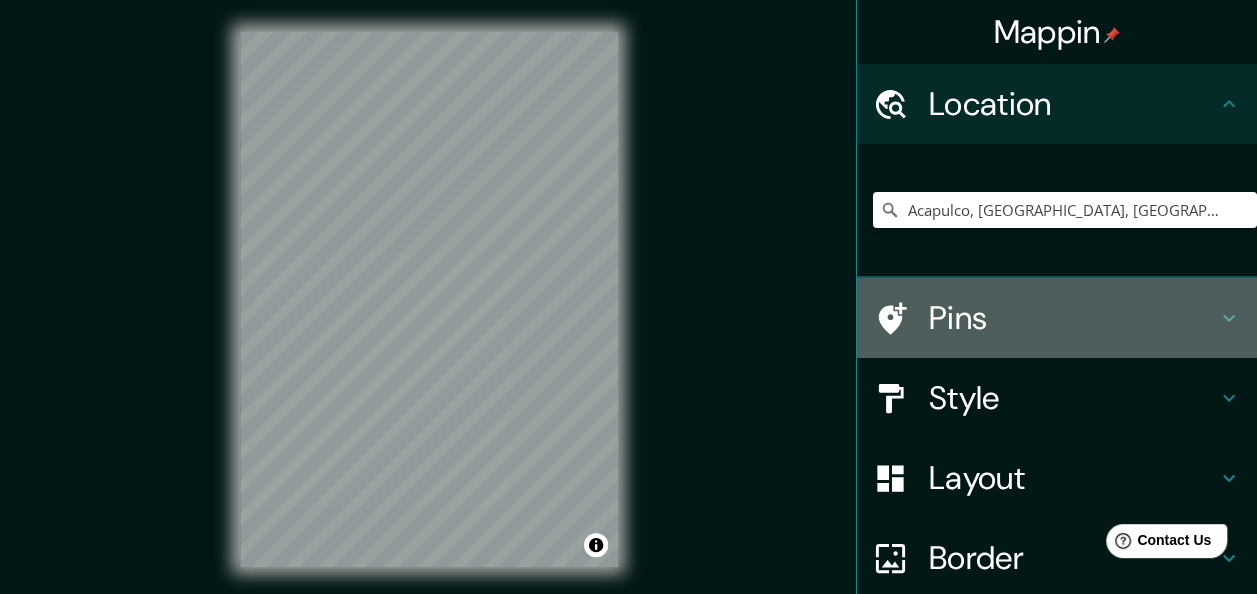 click on "Pins" at bounding box center [1073, 318] 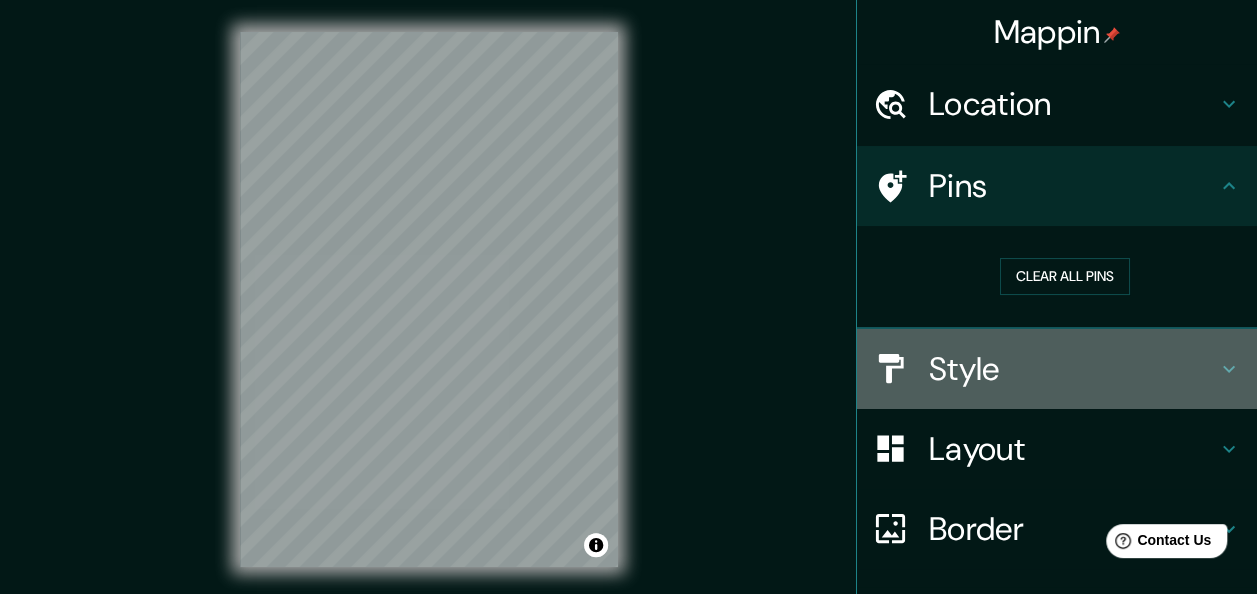 click on "Style" at bounding box center [1073, 369] 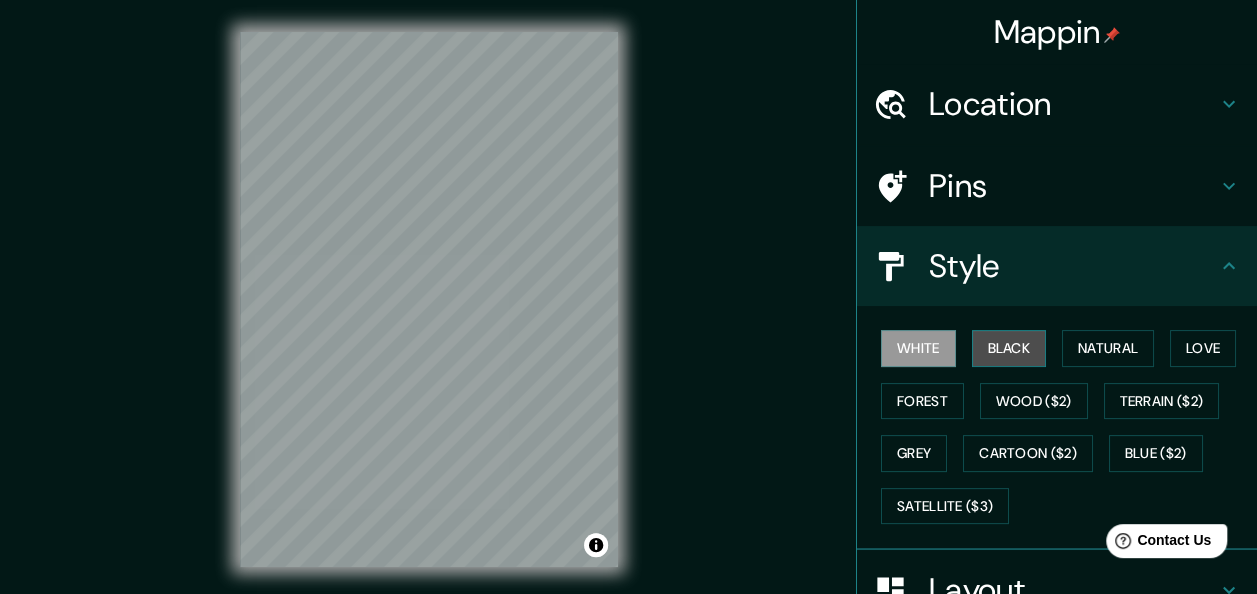 click on "Black" at bounding box center [1009, 348] 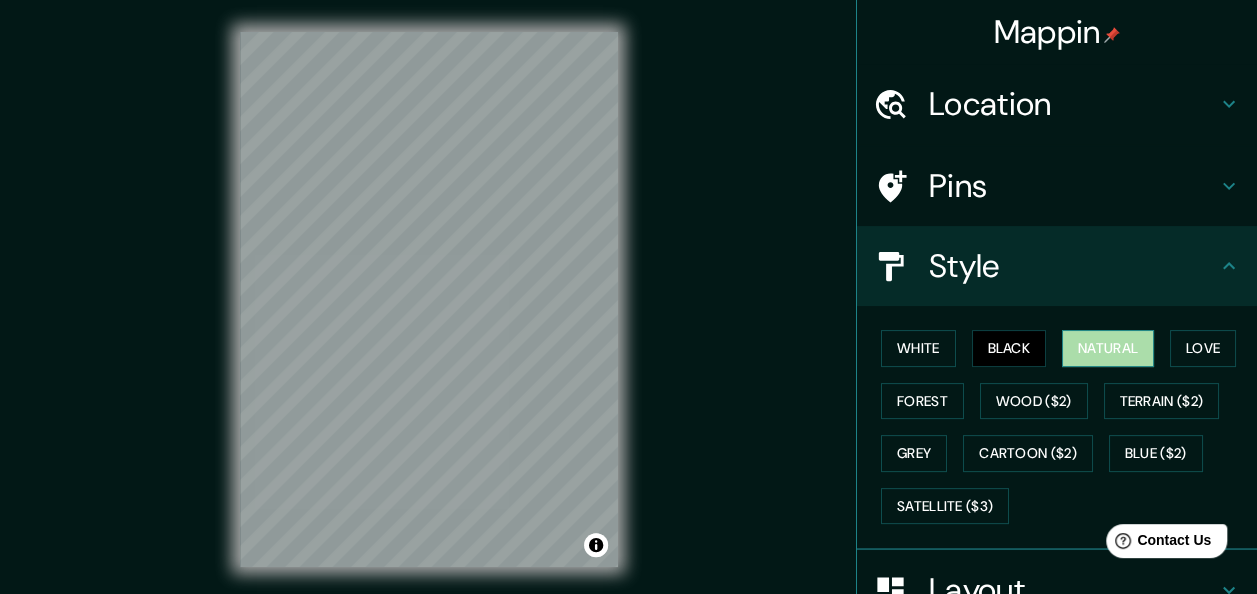 click on "Natural" at bounding box center (1108, 348) 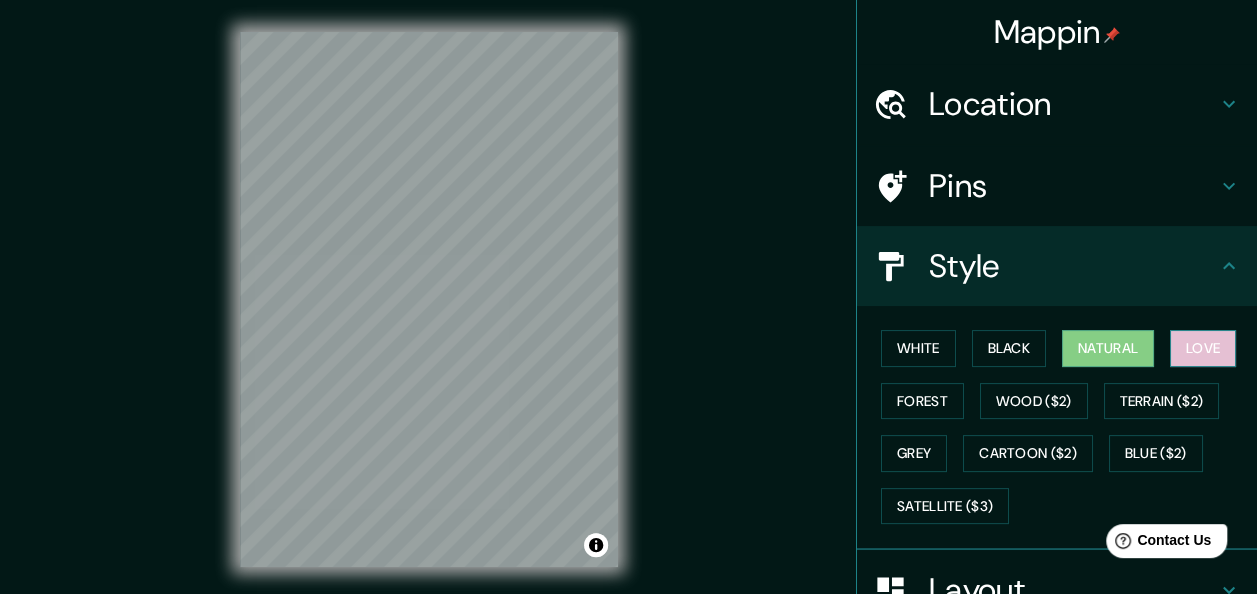 click on "Love" at bounding box center (1203, 348) 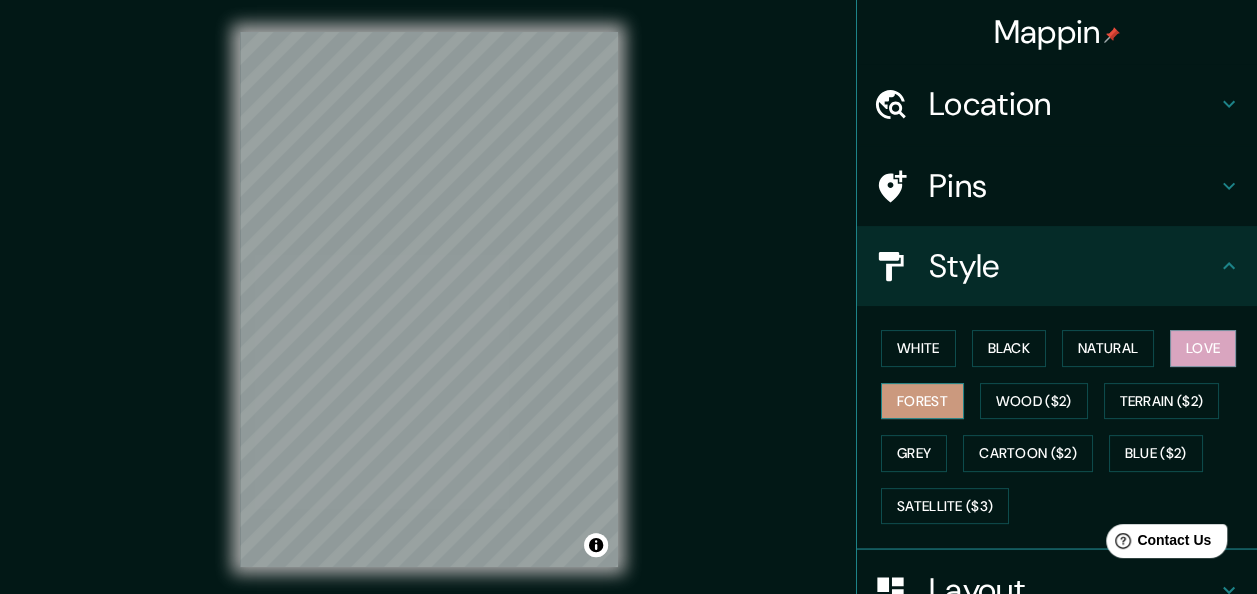 click on "Forest" at bounding box center [922, 401] 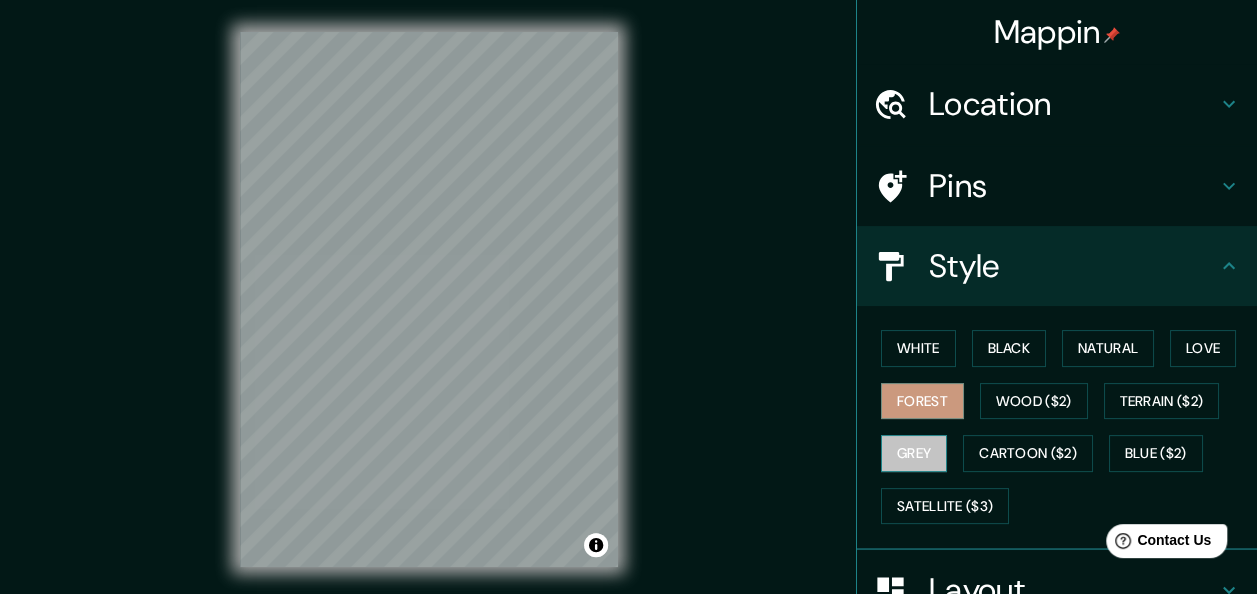click on "Grey" at bounding box center [914, 453] 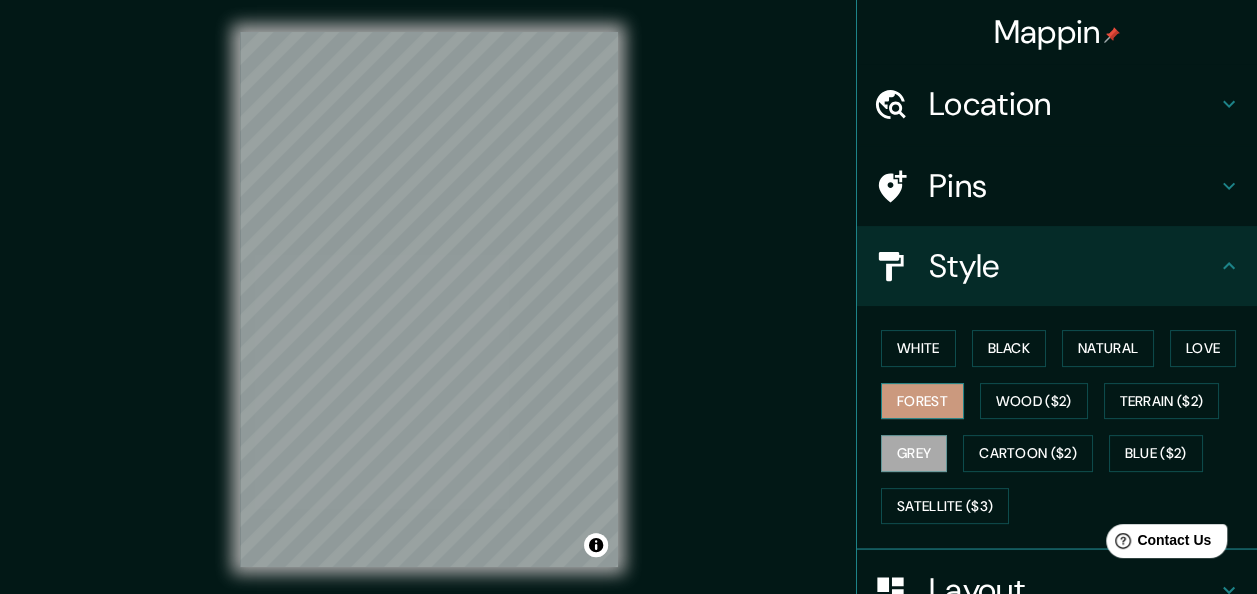 click on "Forest" at bounding box center [922, 401] 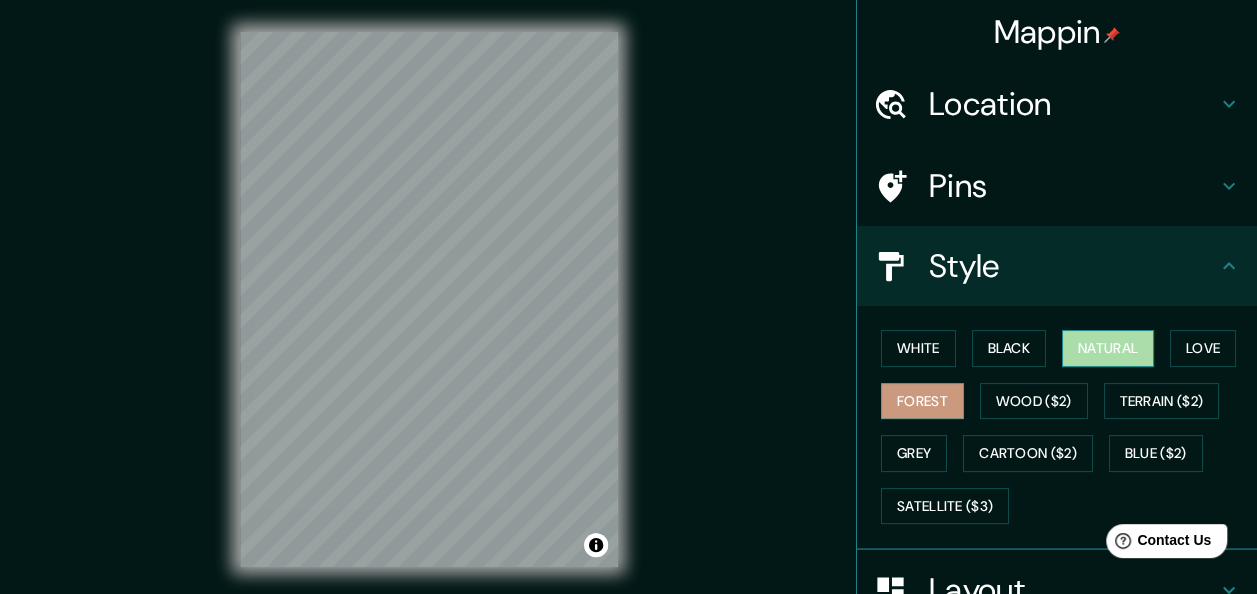 click on "Natural" at bounding box center [1108, 348] 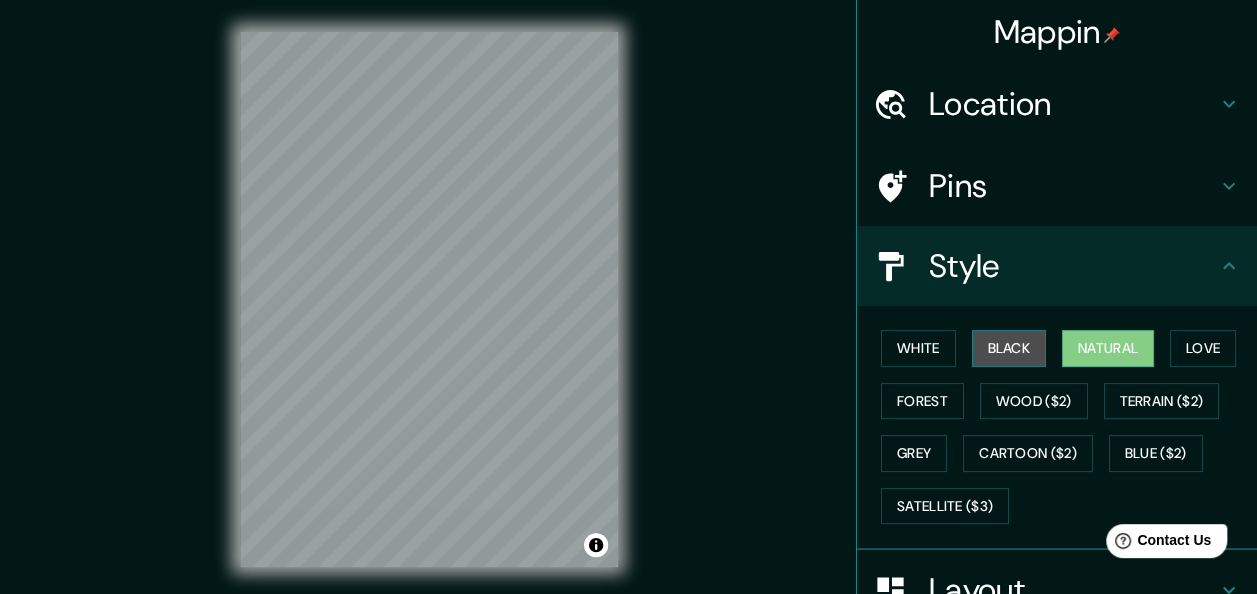 click on "Black" at bounding box center [1009, 348] 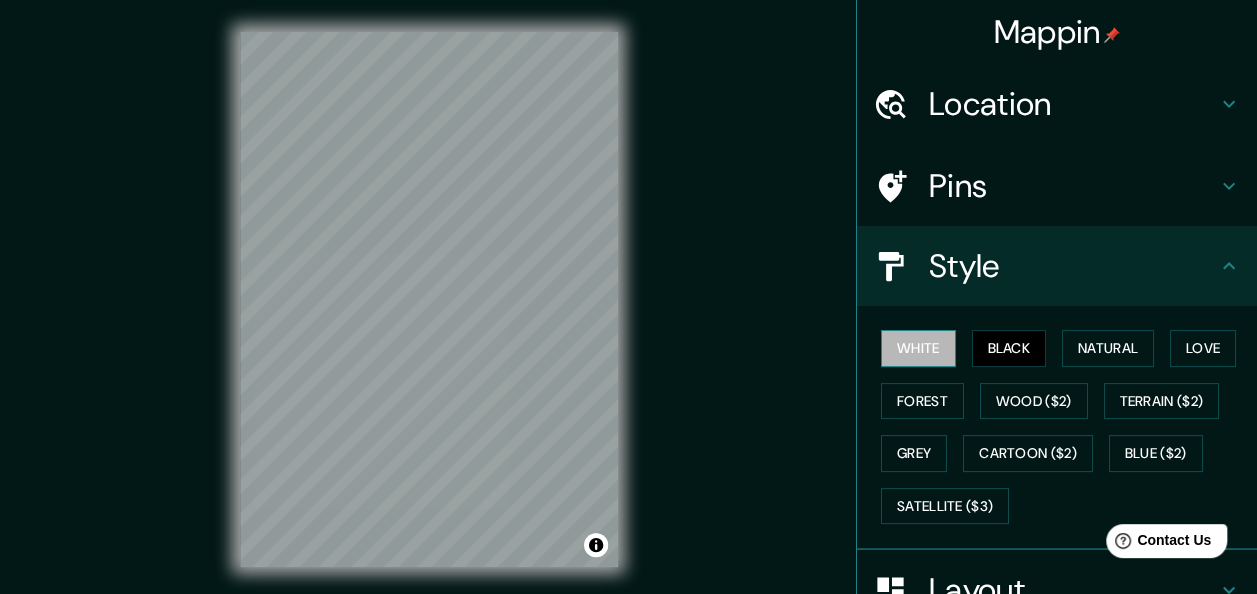 click on "White" at bounding box center [918, 348] 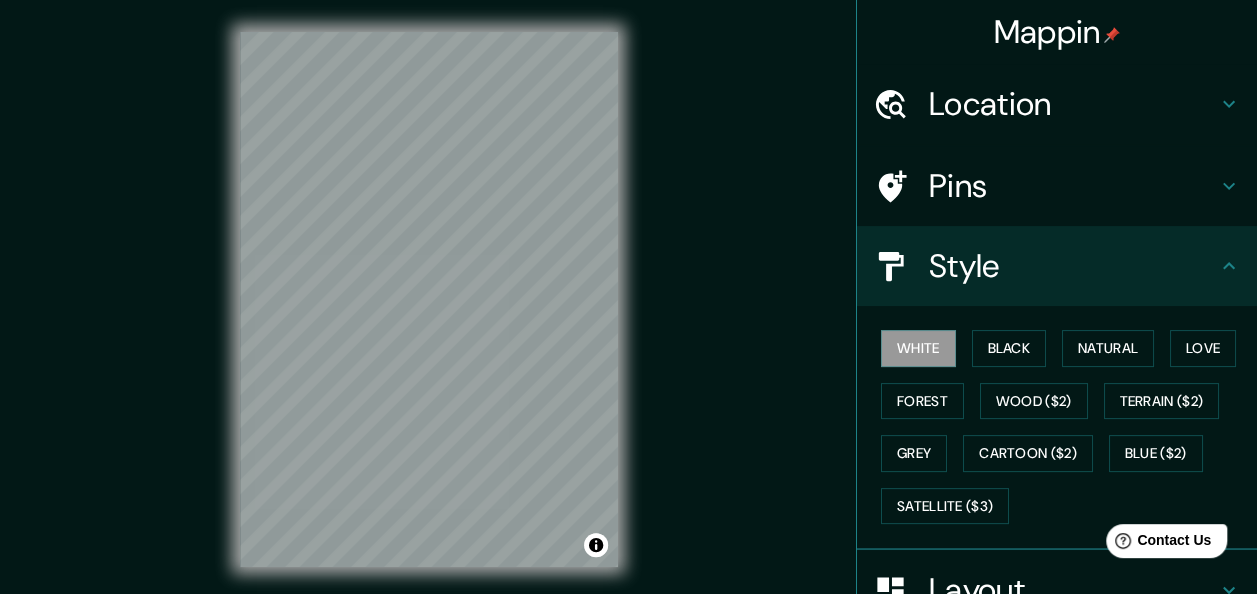 click on "Pins" at bounding box center (1073, 186) 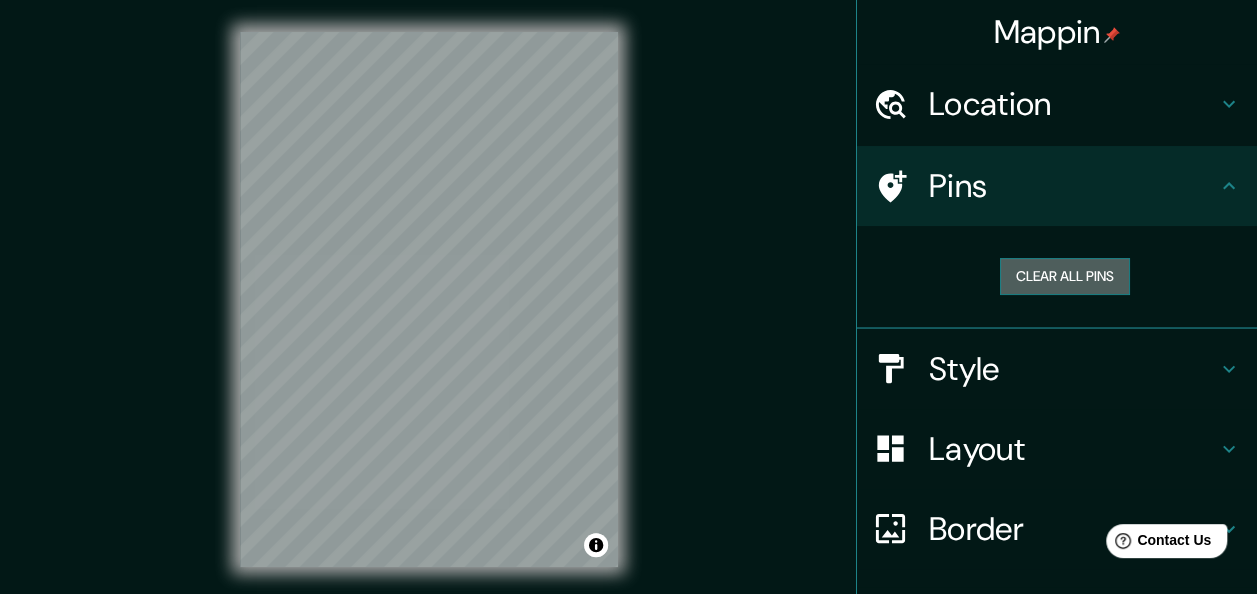 click on "Clear all pins" at bounding box center (1065, 276) 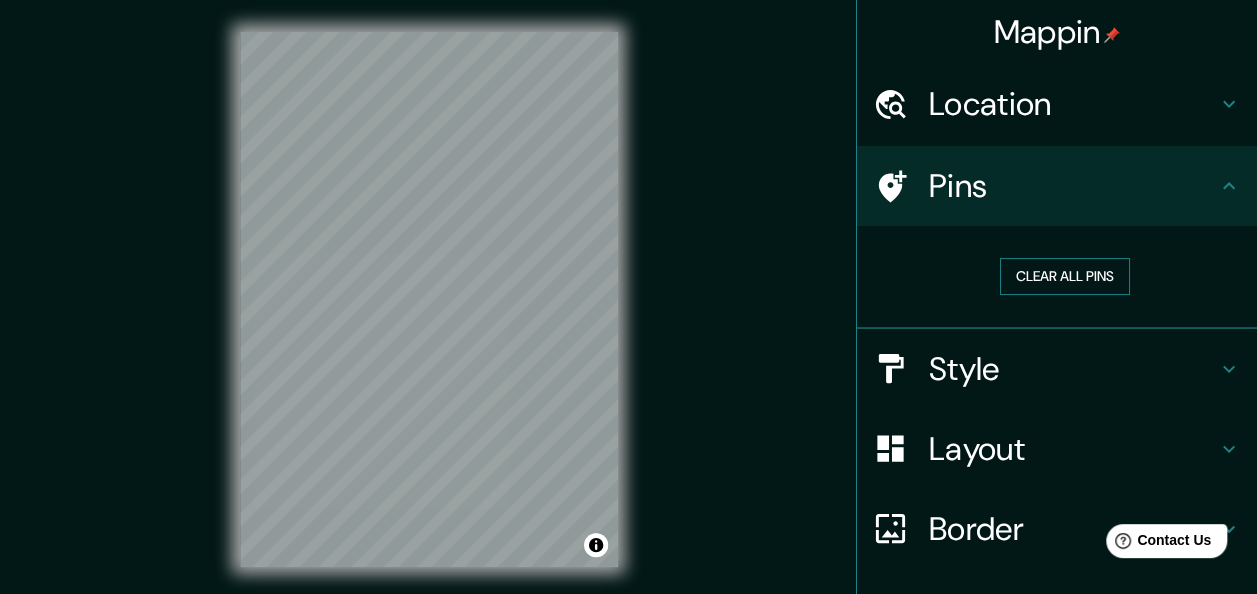 click on "Clear all pins" at bounding box center (1065, 276) 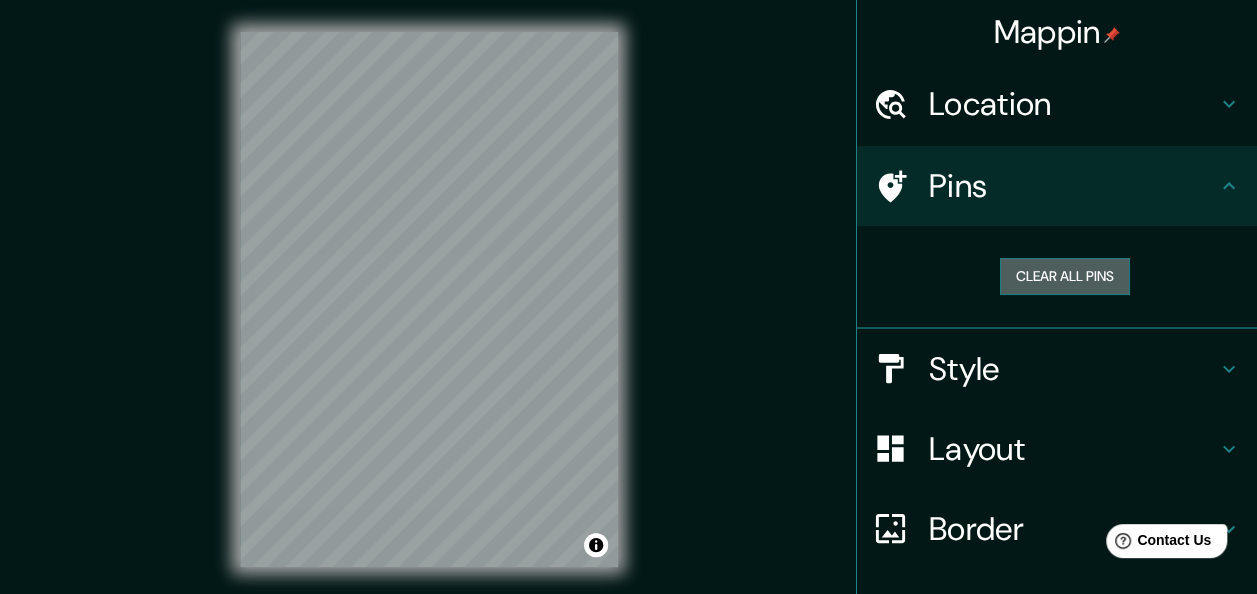 click on "Clear all pins" at bounding box center [1065, 276] 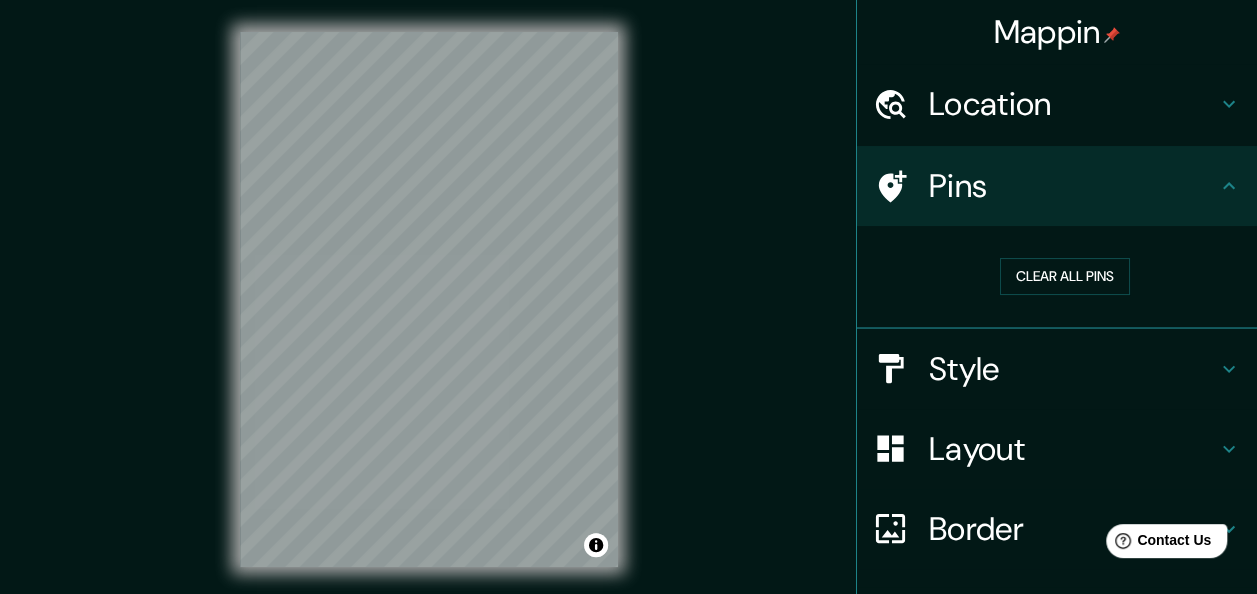 click on "Pins" at bounding box center [1073, 186] 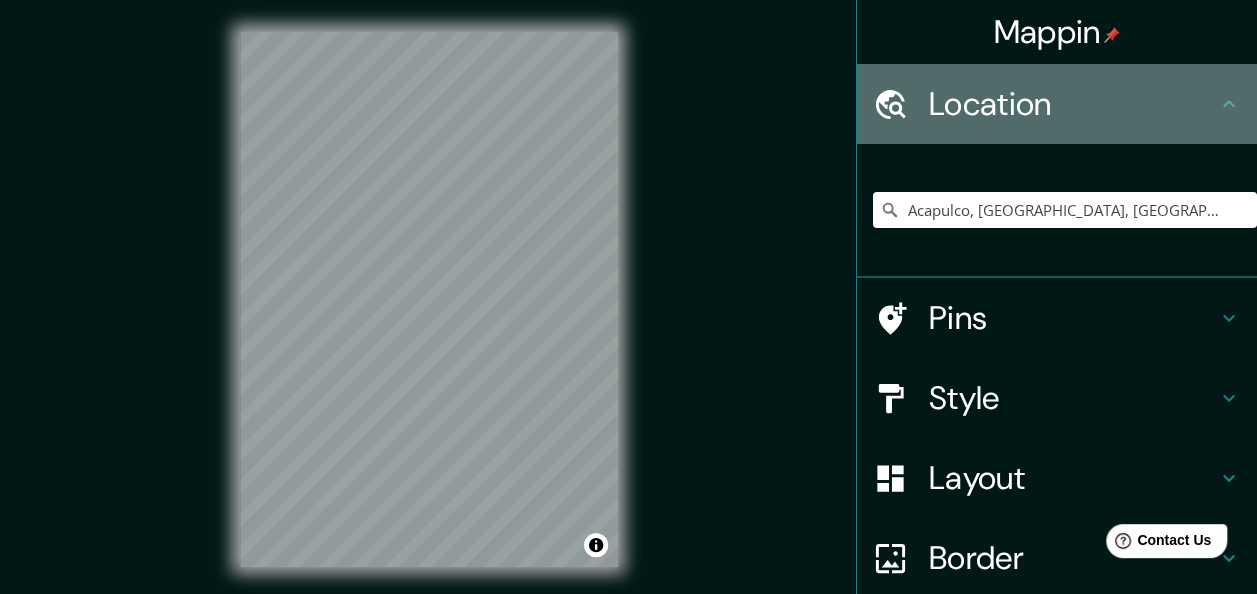 click on "Location" at bounding box center [1073, 104] 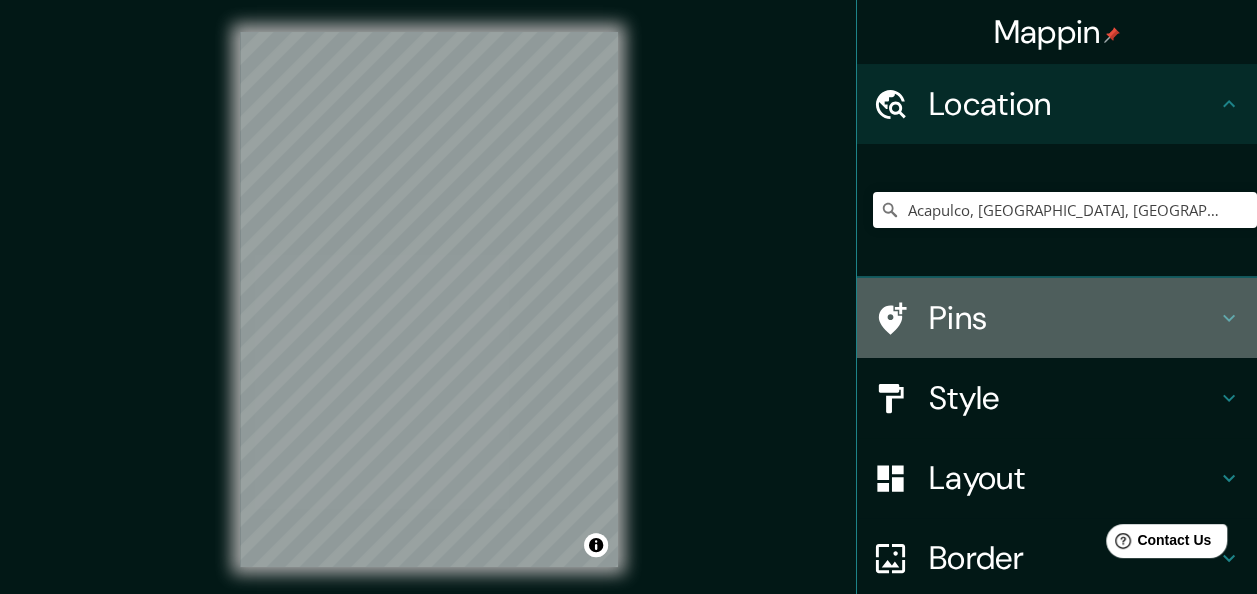 click on "Pins" at bounding box center [1073, 318] 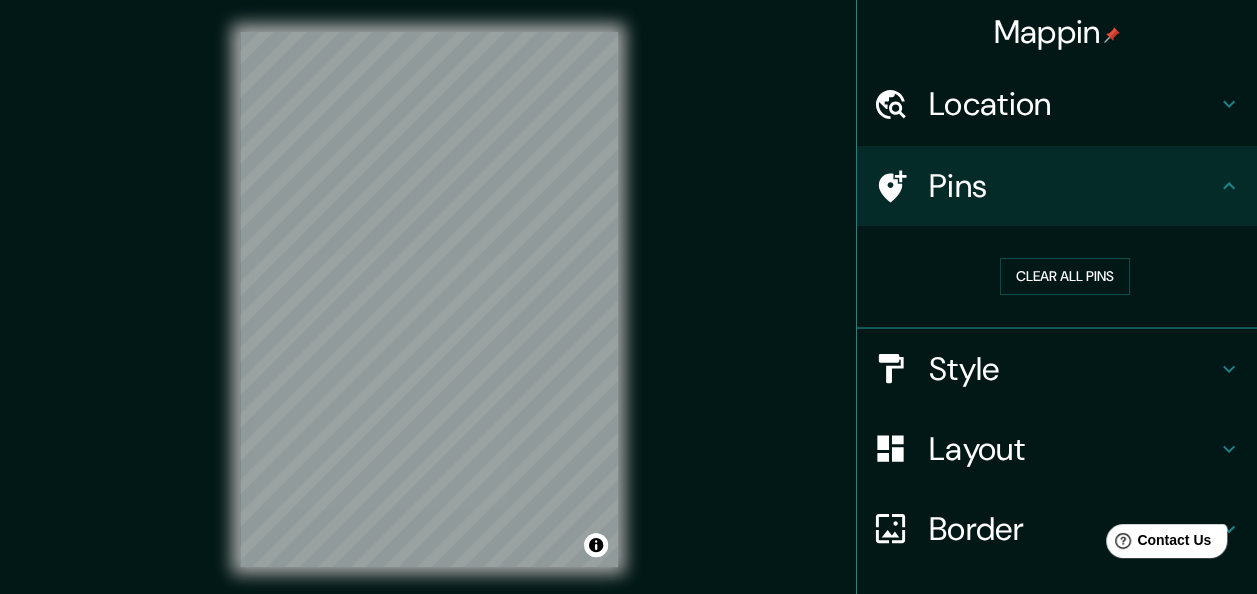 click on "Style" at bounding box center (1073, 369) 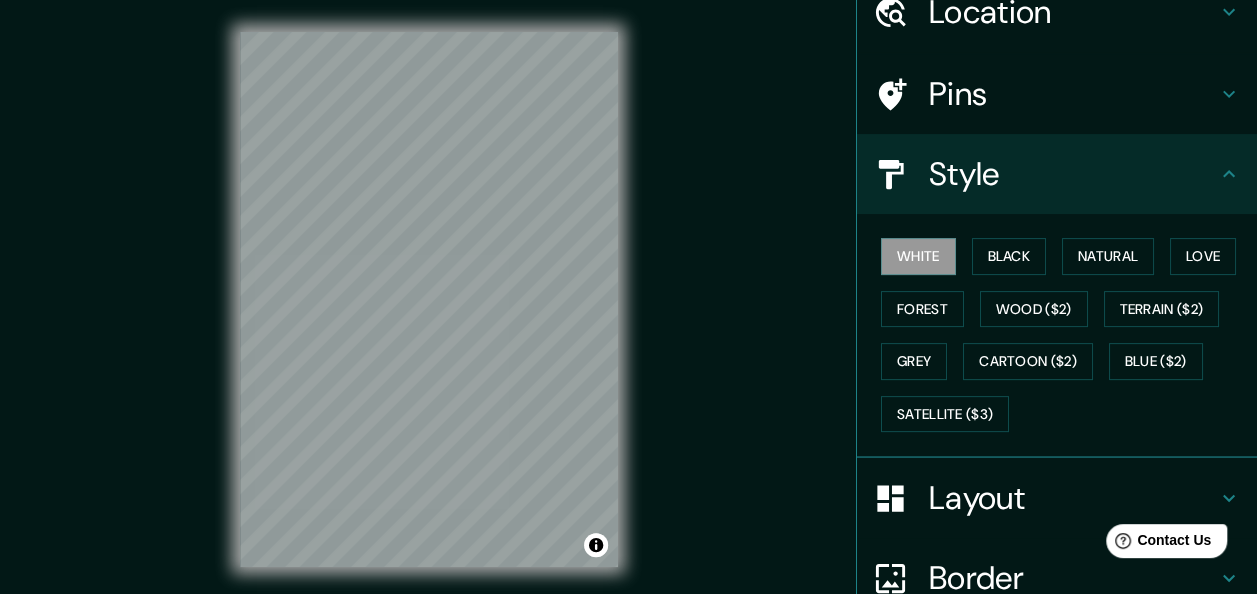 scroll, scrollTop: 91, scrollLeft: 0, axis: vertical 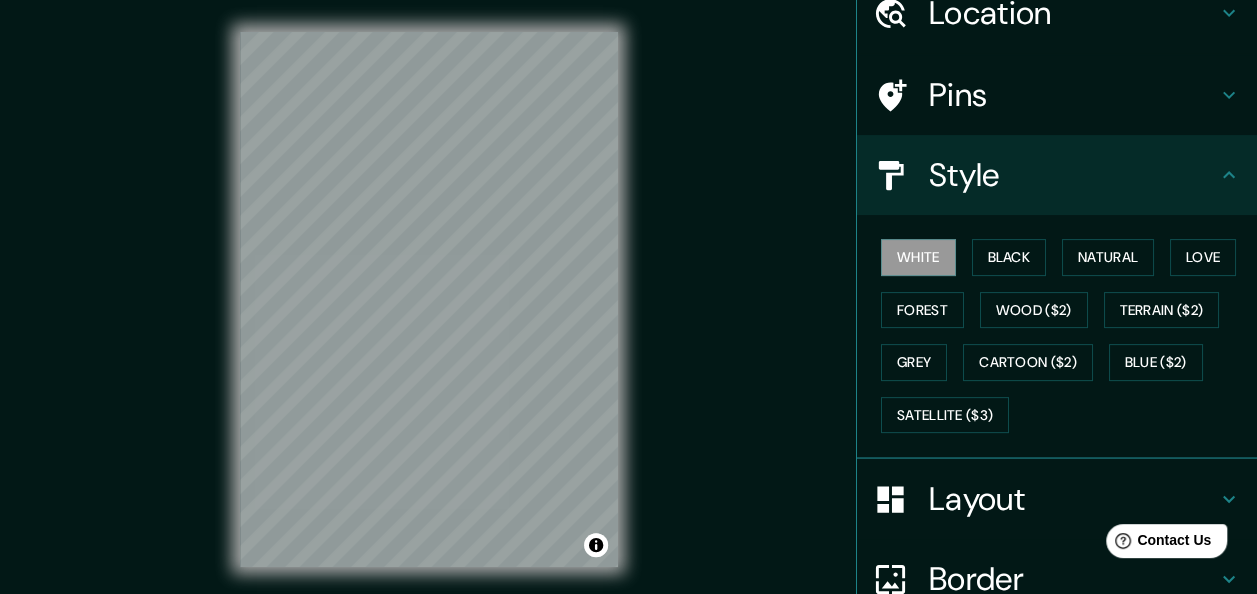 click on "Layout" at bounding box center [1073, 499] 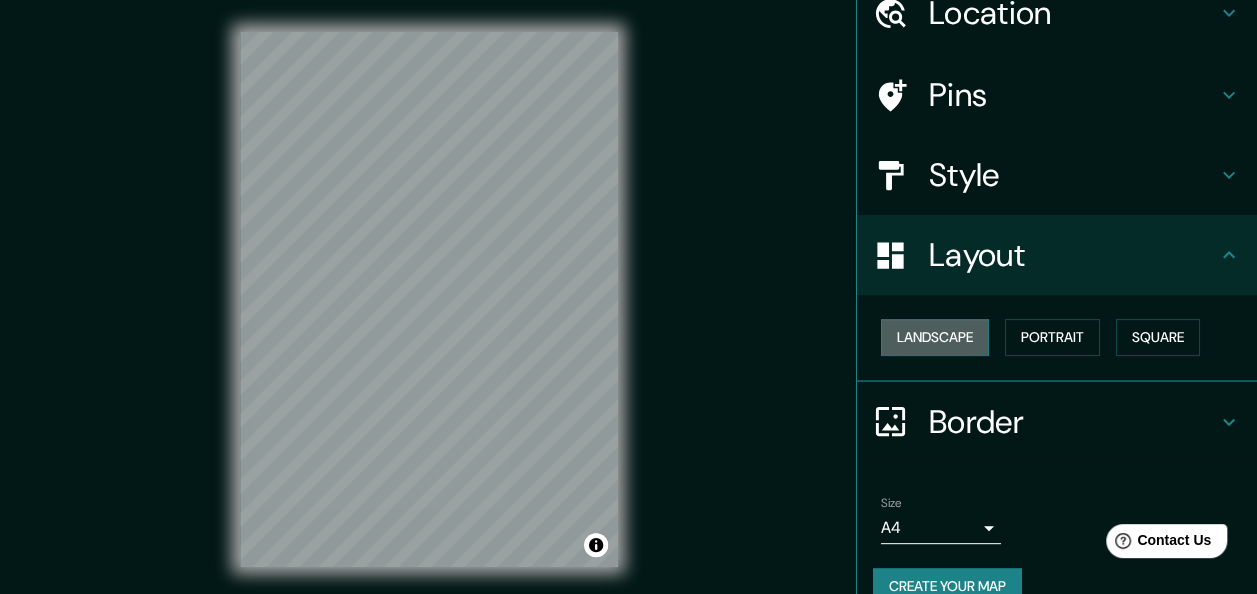 click on "Landscape" at bounding box center (935, 337) 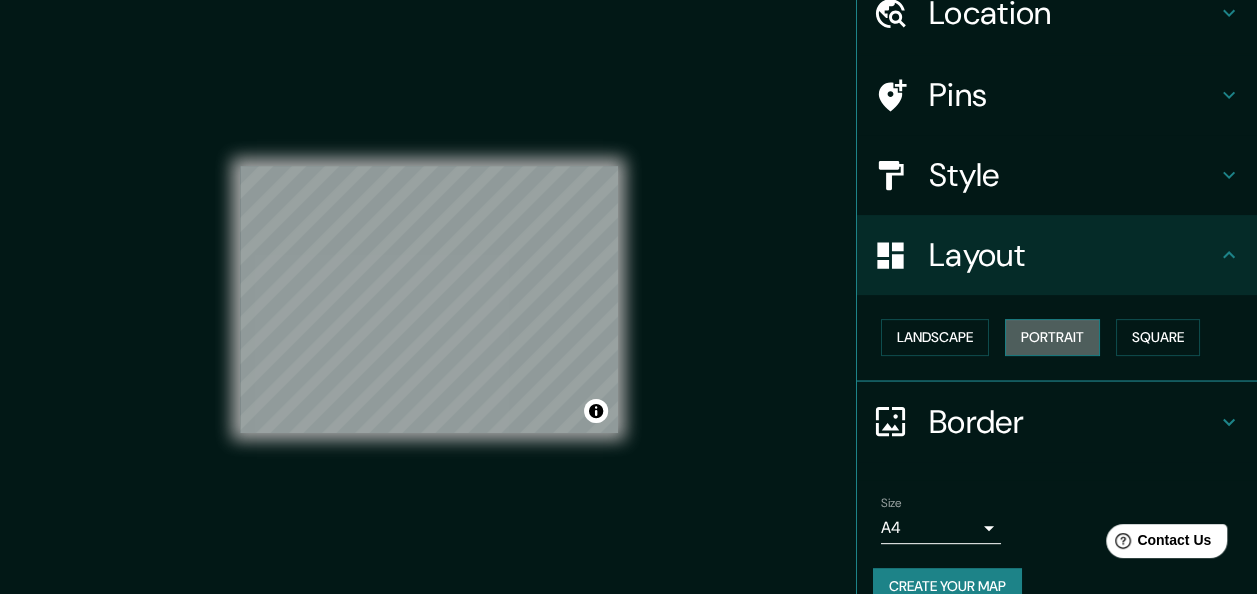 click on "Portrait" at bounding box center [1052, 337] 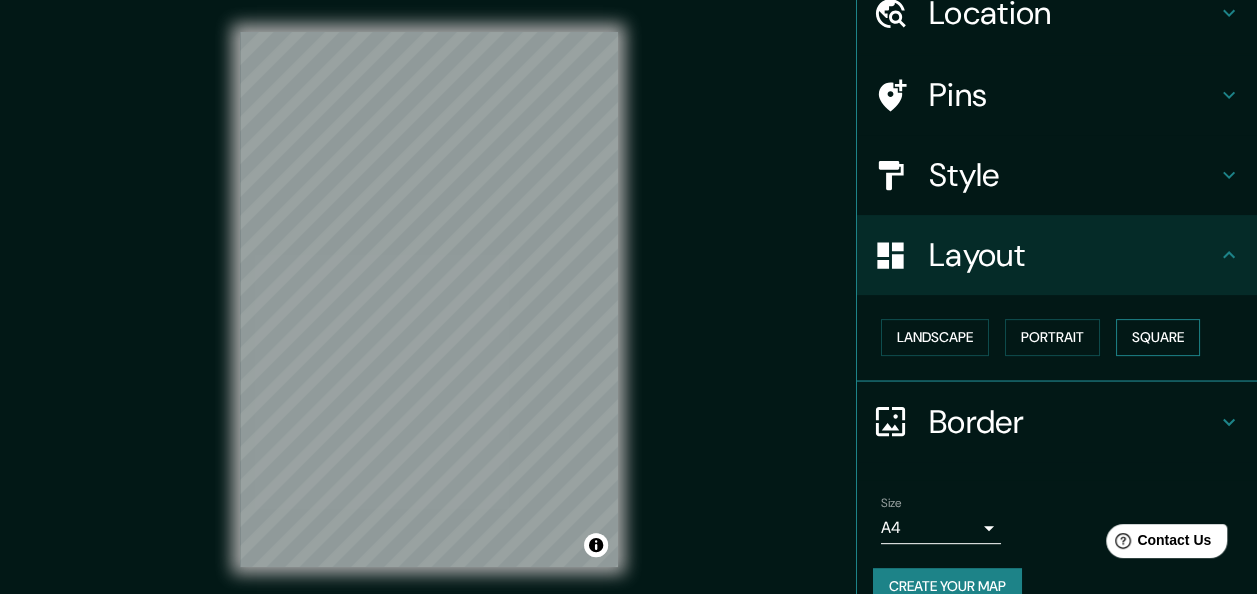 click on "Square" at bounding box center [1158, 337] 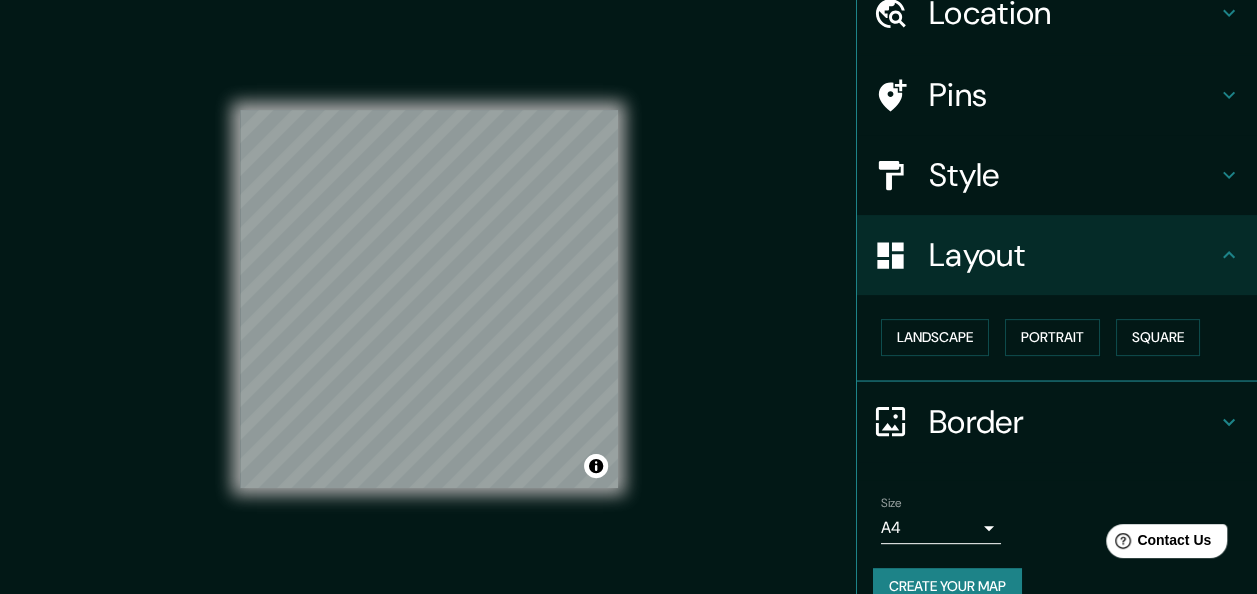 scroll, scrollTop: 124, scrollLeft: 0, axis: vertical 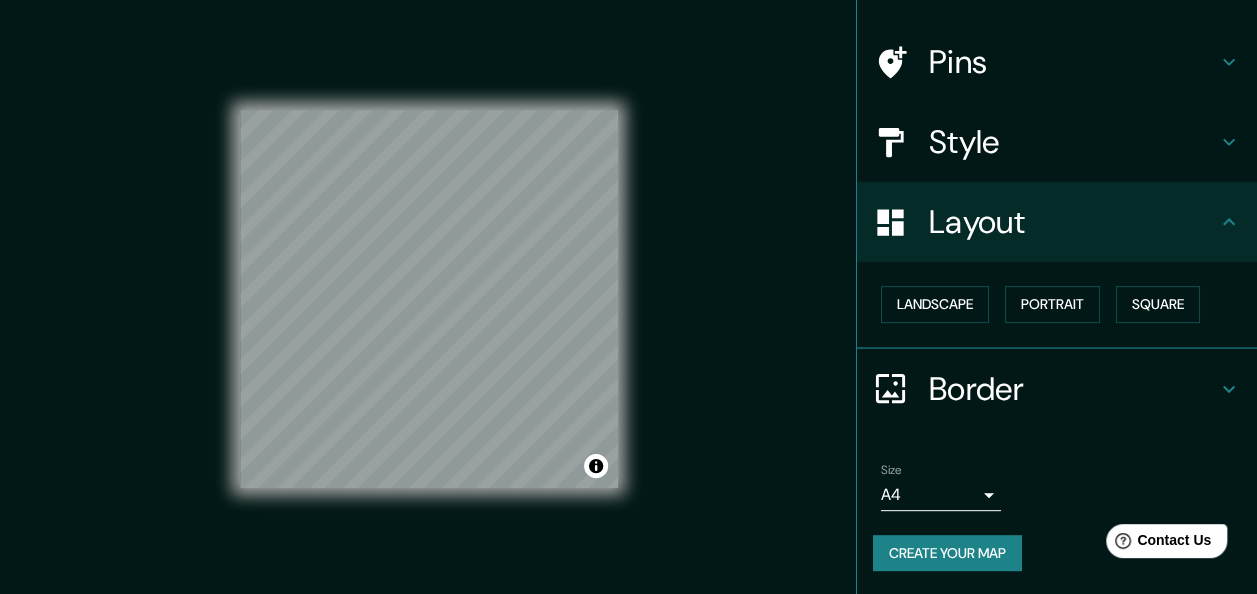 click on "Layout" at bounding box center [1073, 222] 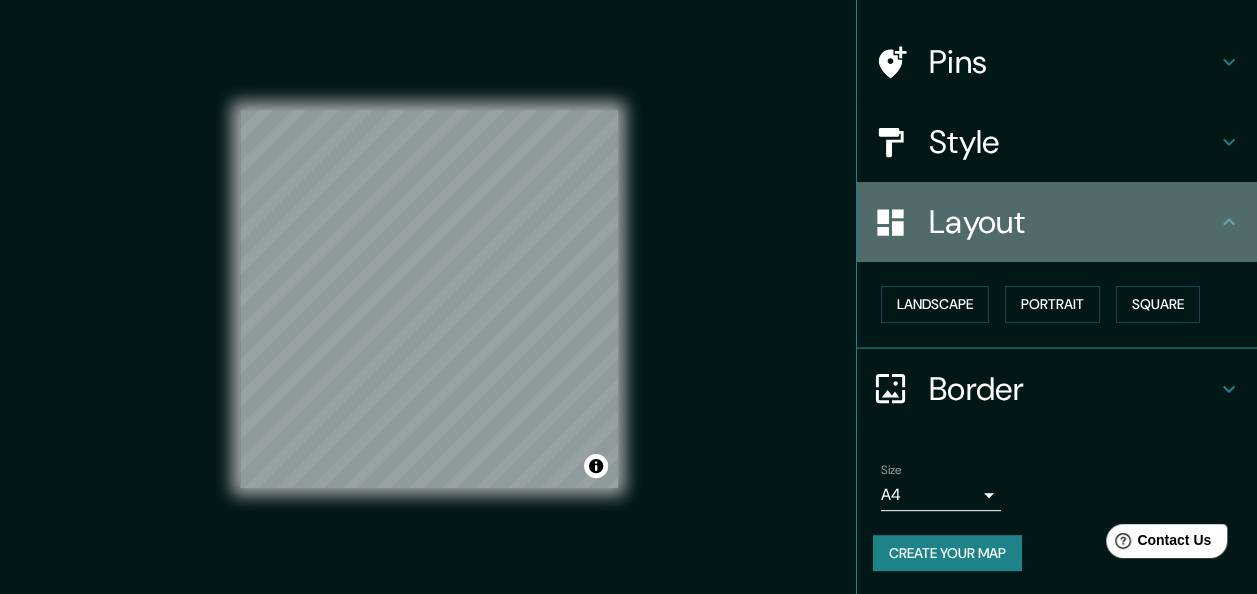 click on "Layout" at bounding box center [1073, 222] 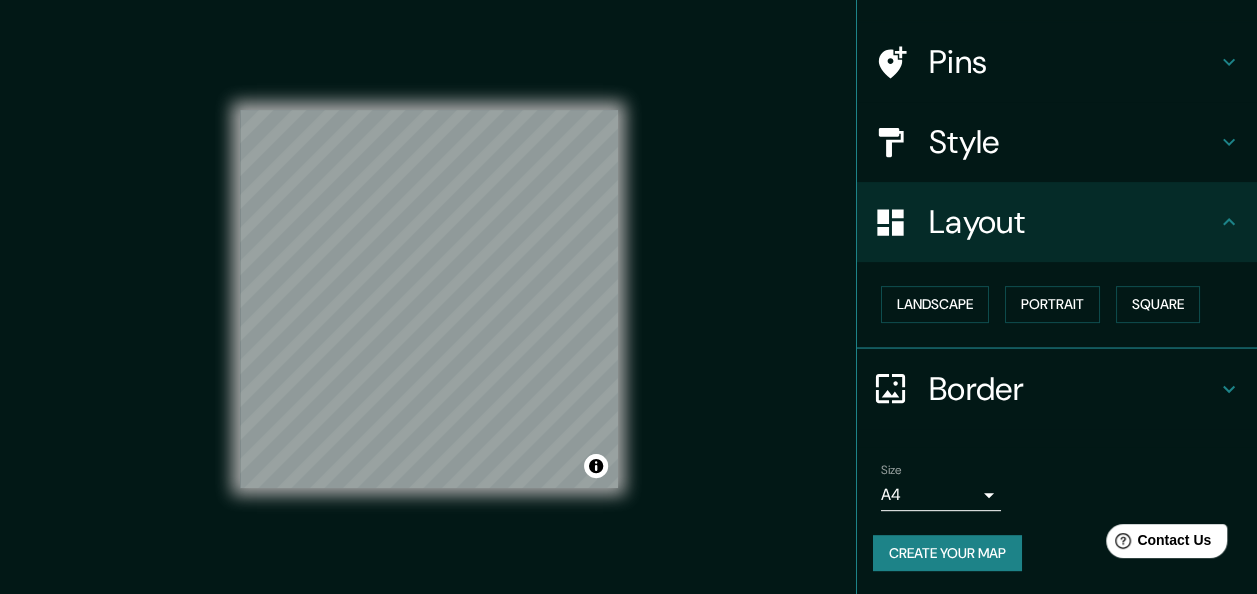 click 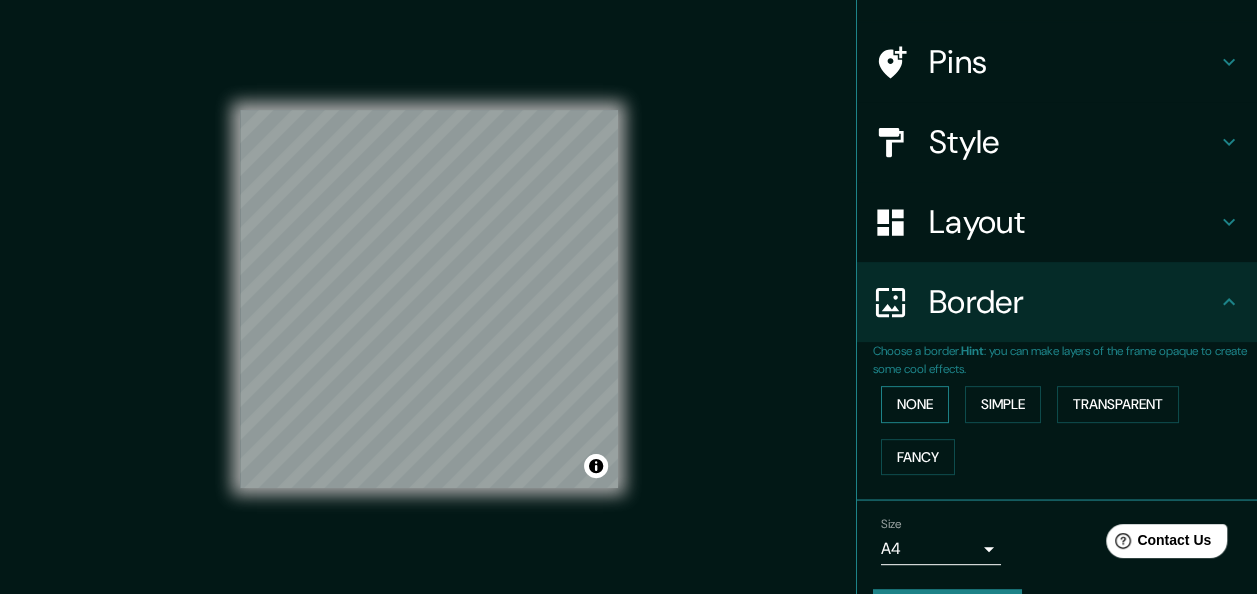 click on "None" at bounding box center (915, 404) 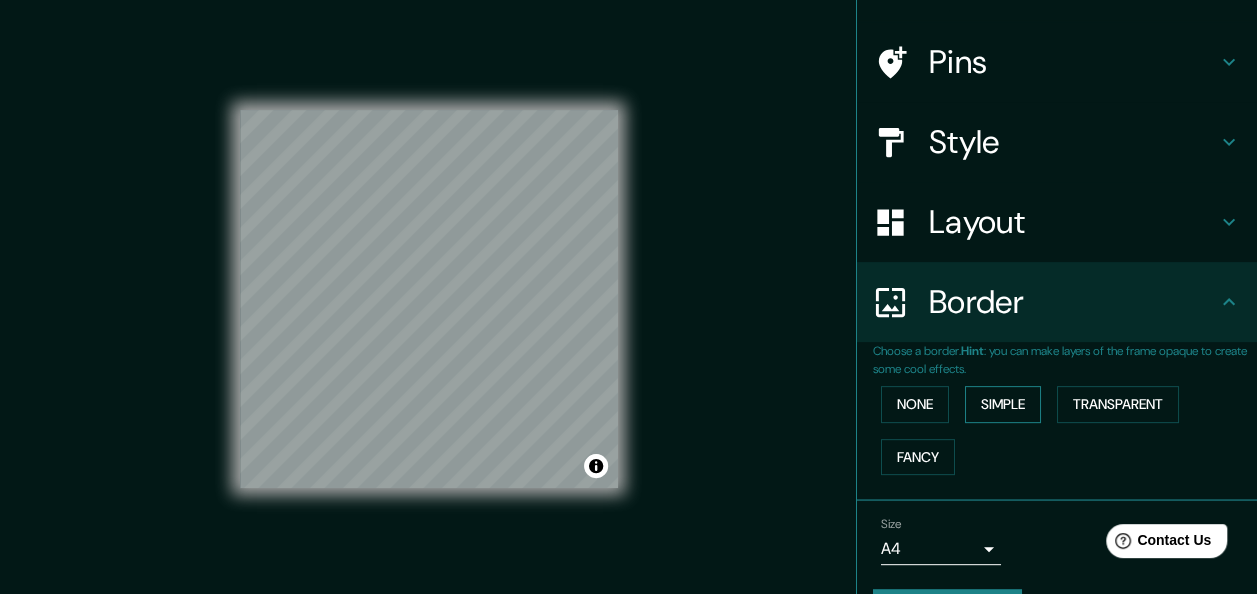 click on "Simple" at bounding box center [1003, 404] 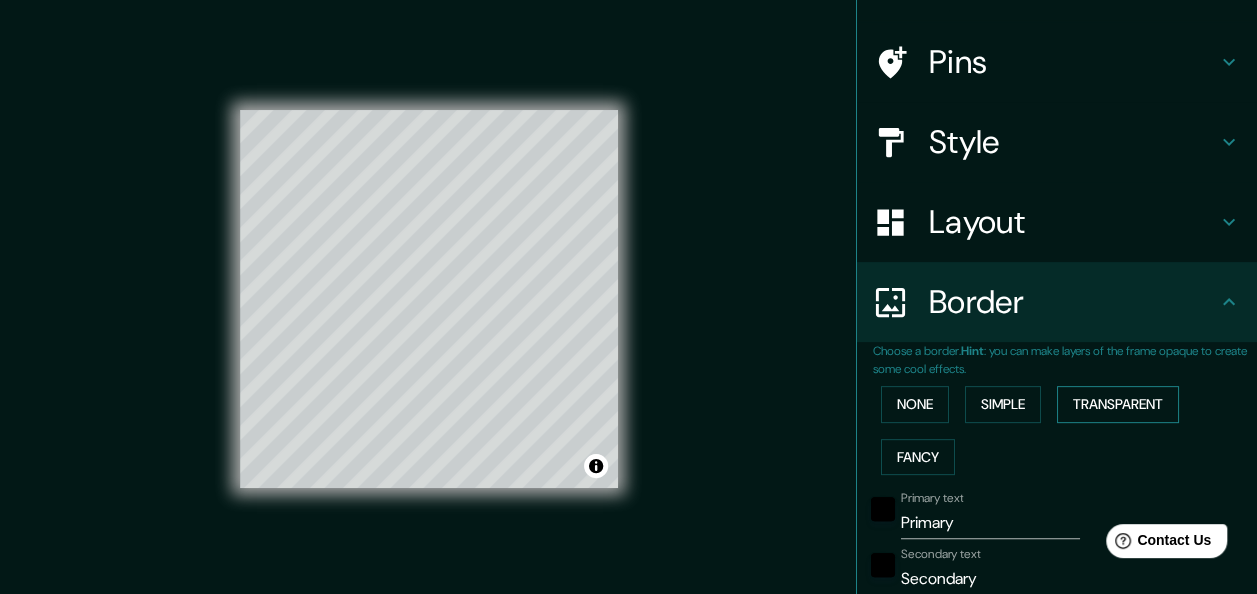 click on "Transparent" at bounding box center [1118, 404] 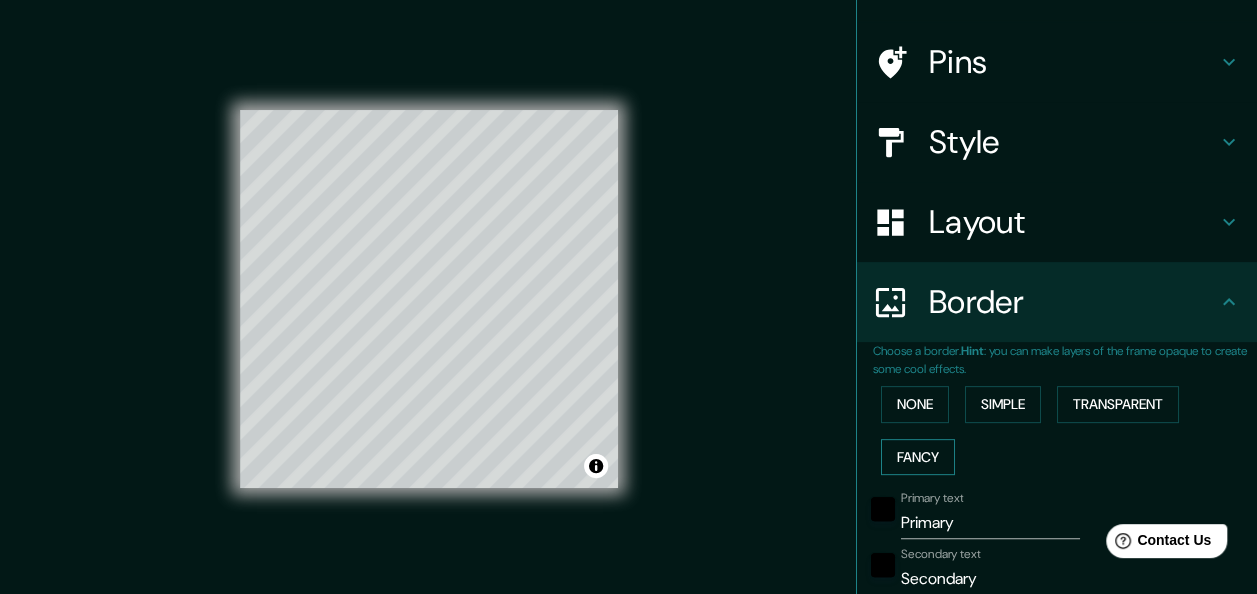 click on "Fancy" at bounding box center (918, 457) 